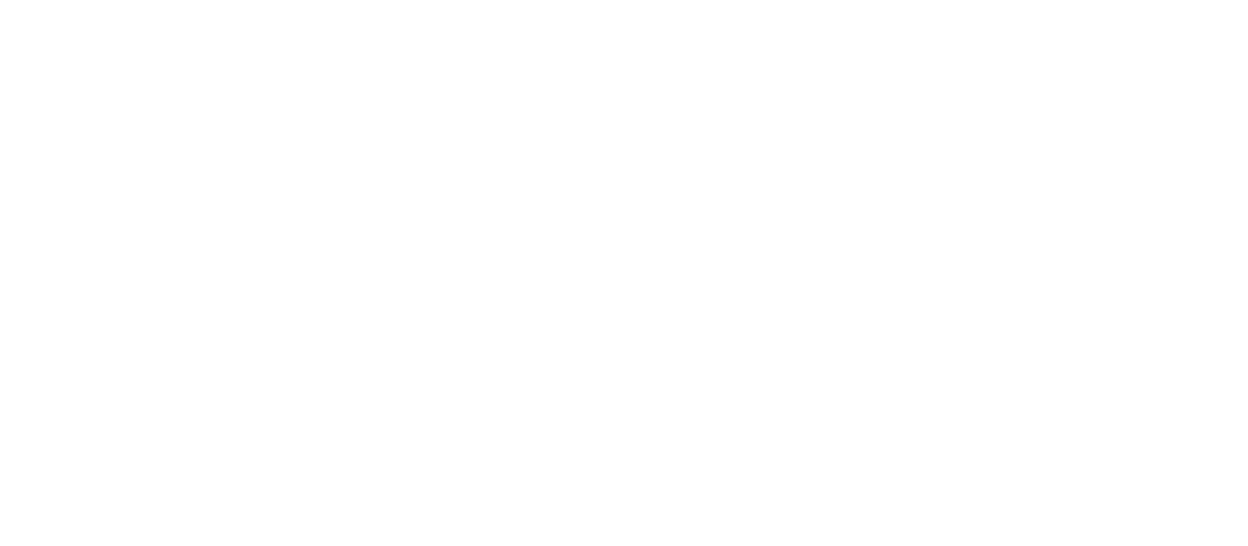 scroll, scrollTop: 0, scrollLeft: 0, axis: both 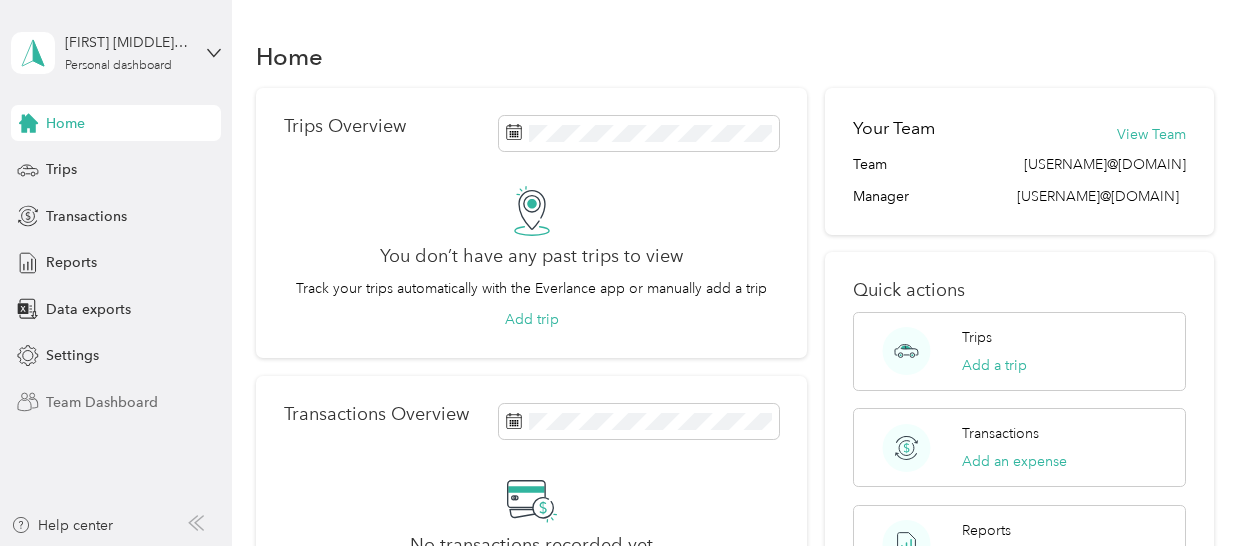 click on "Team Dashboard" at bounding box center [102, 402] 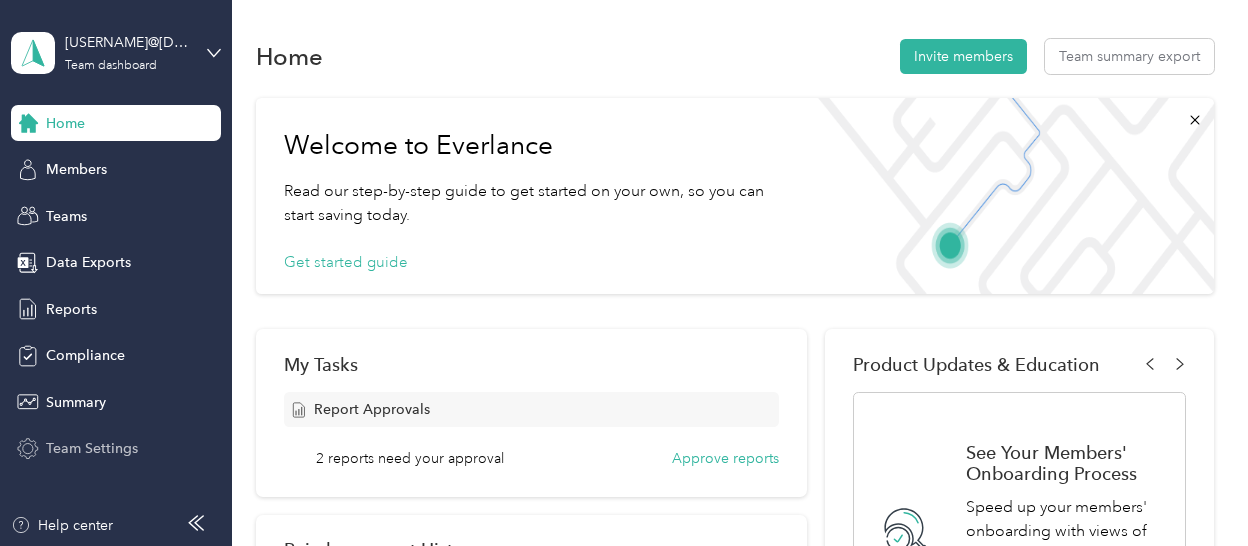 click on "Team Settings" at bounding box center (92, 448) 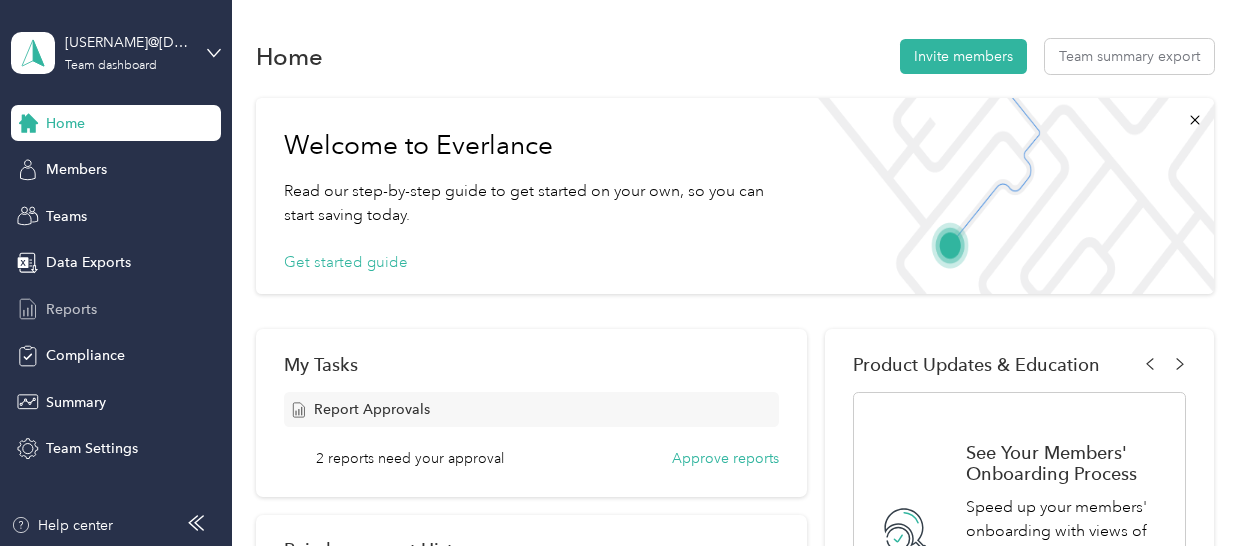 click on "Reports" at bounding box center [71, 309] 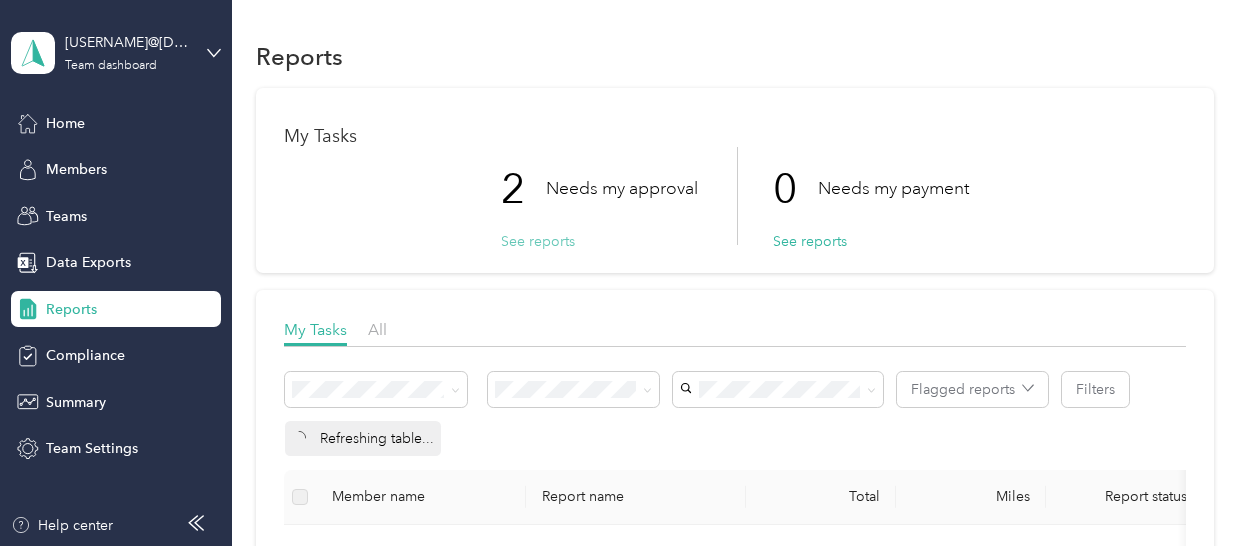 click on "See reports" at bounding box center (538, 241) 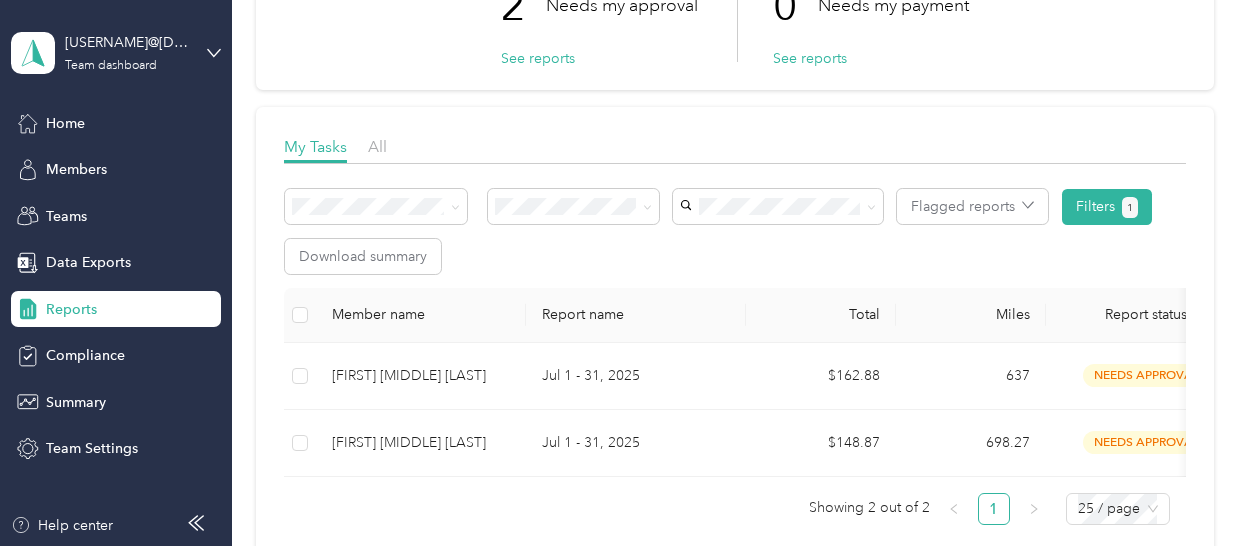 scroll, scrollTop: 214, scrollLeft: 0, axis: vertical 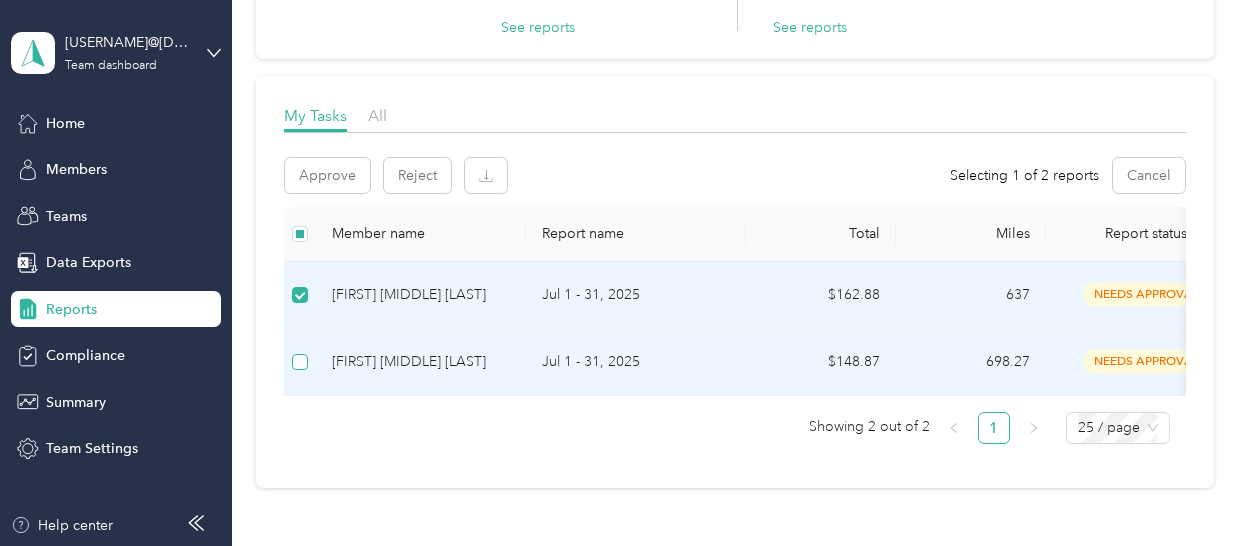 click at bounding box center (300, 362) 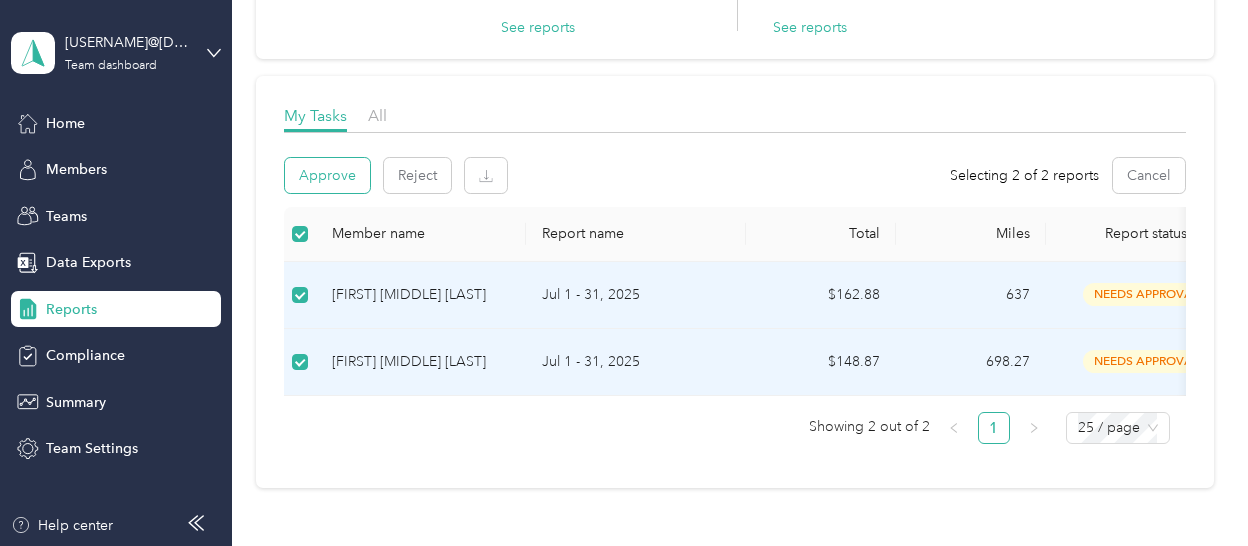 click on "Approve" at bounding box center [327, 175] 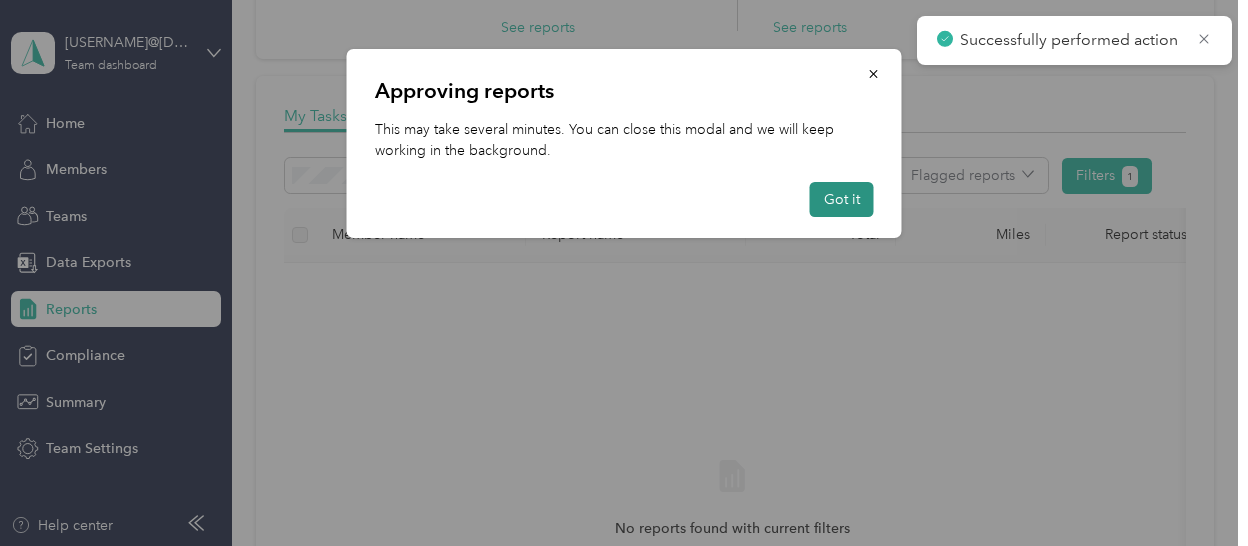 click on "Got it" at bounding box center (842, 199) 